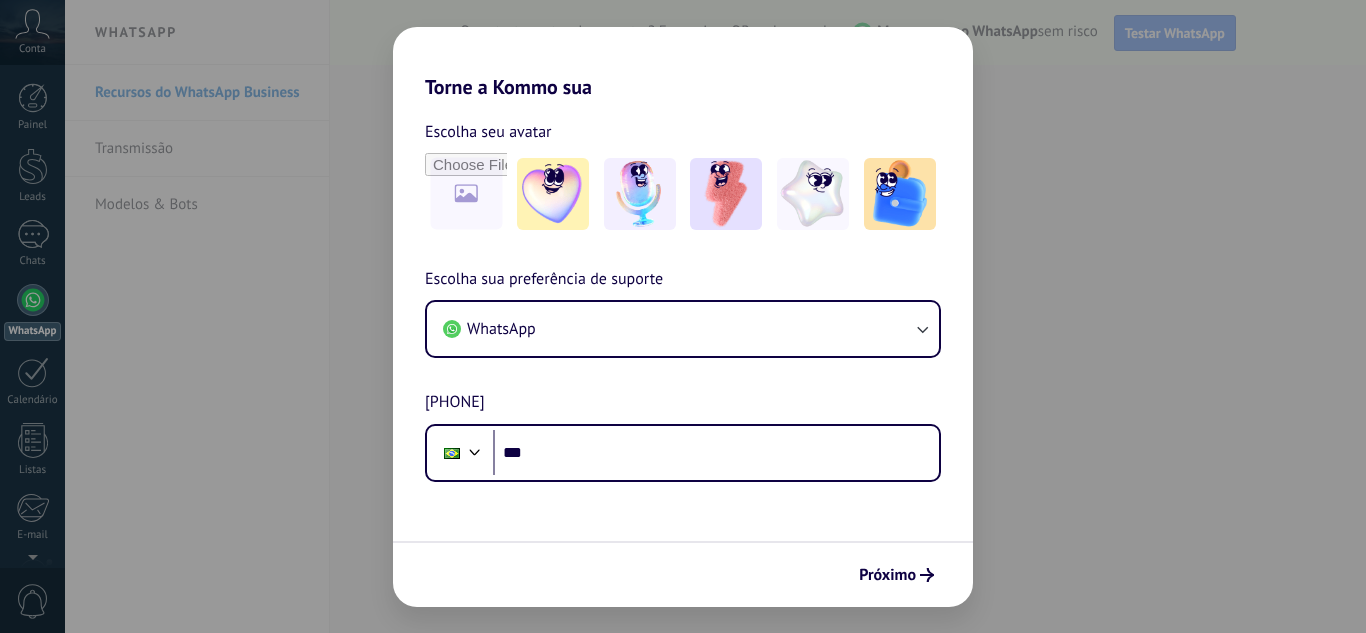 scroll, scrollTop: 0, scrollLeft: 0, axis: both 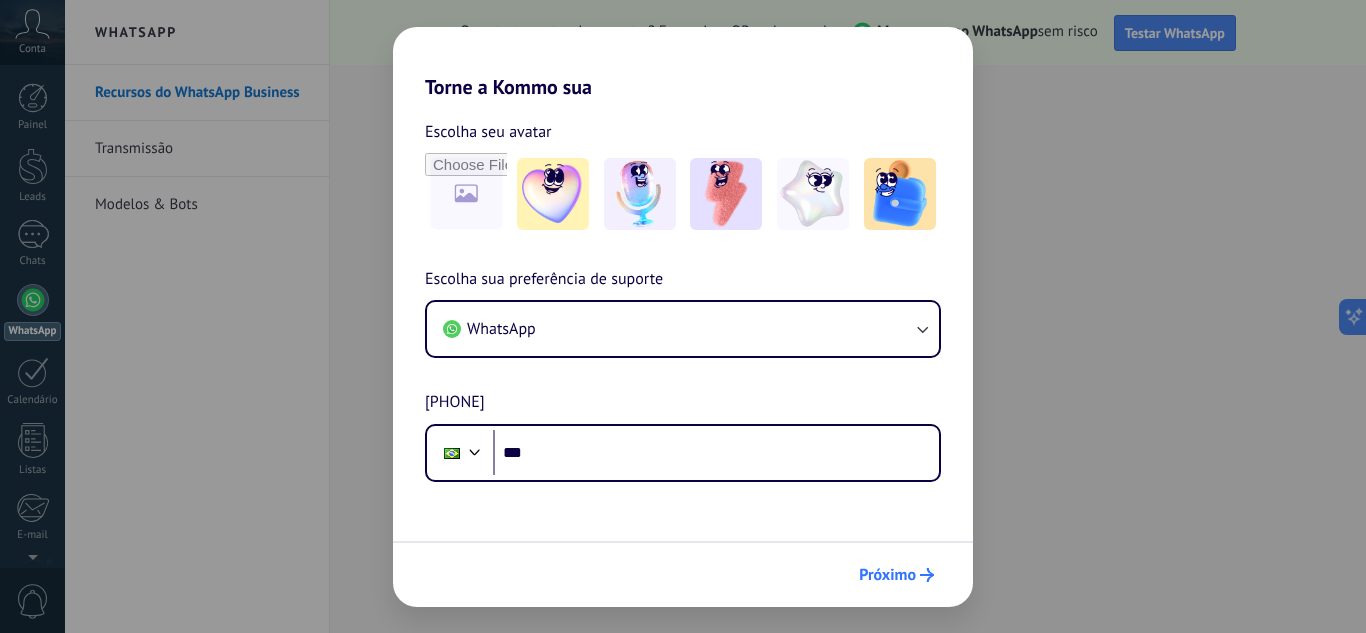 click on "Próximo" at bounding box center [887, 575] 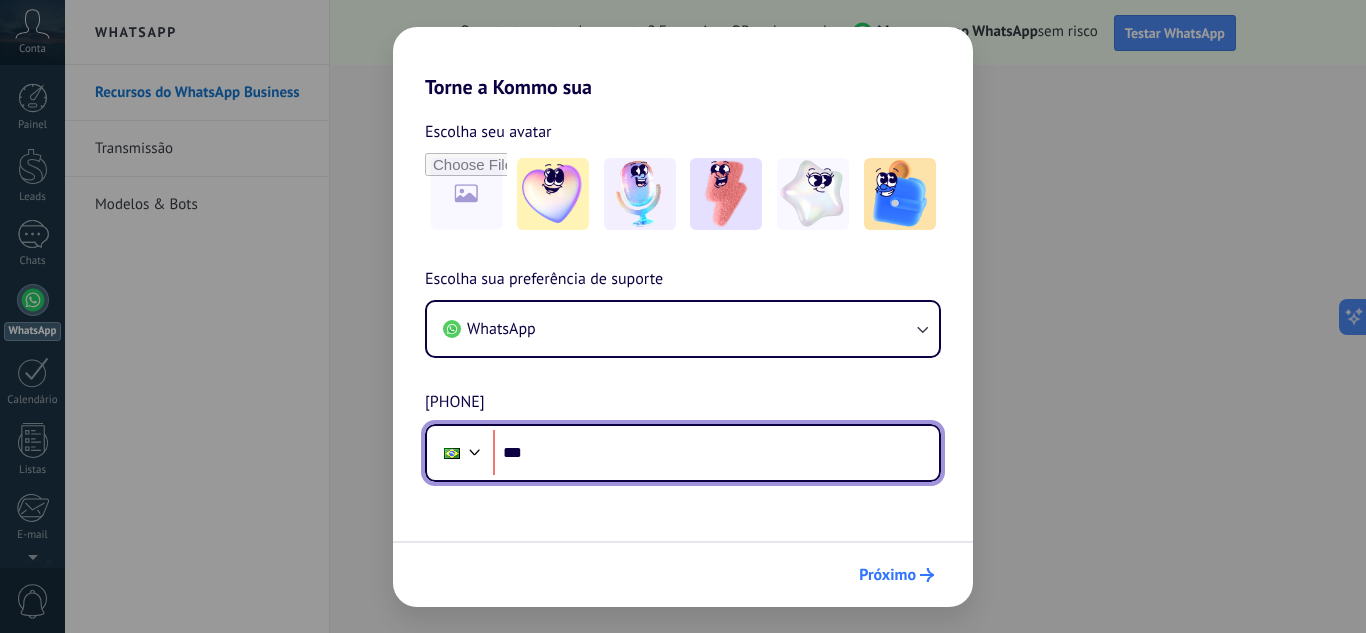 scroll, scrollTop: 0, scrollLeft: 0, axis: both 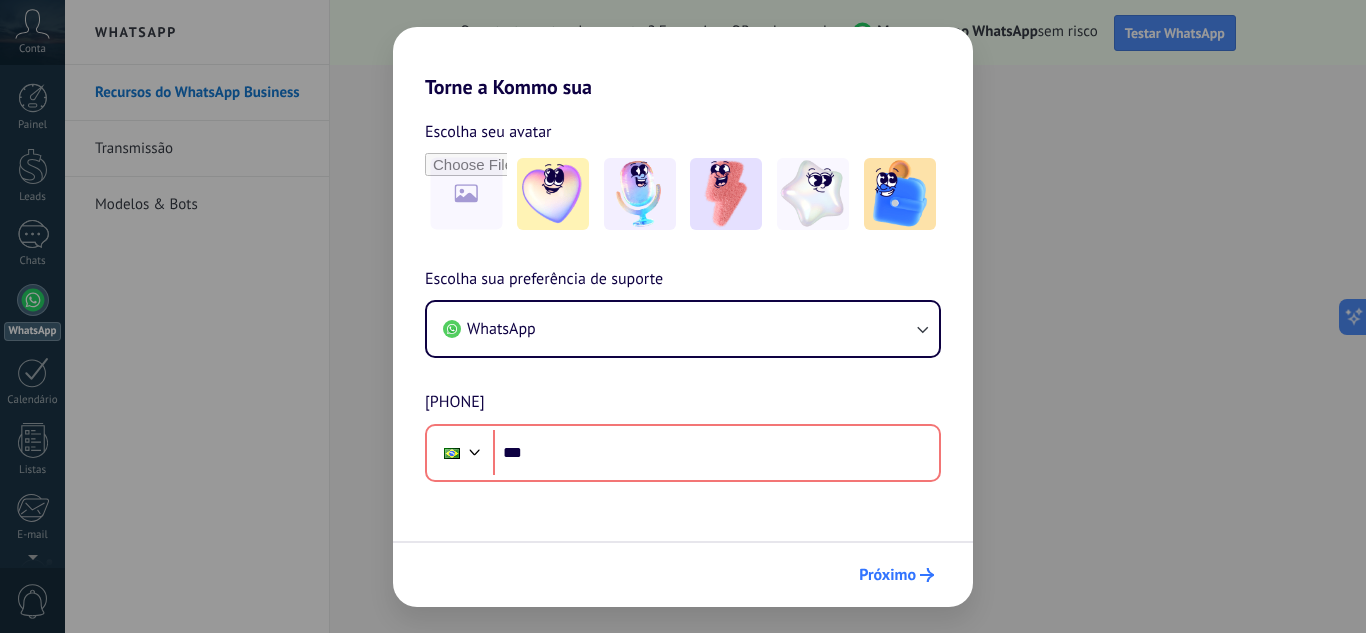 click on "Próximo" at bounding box center (896, 575) 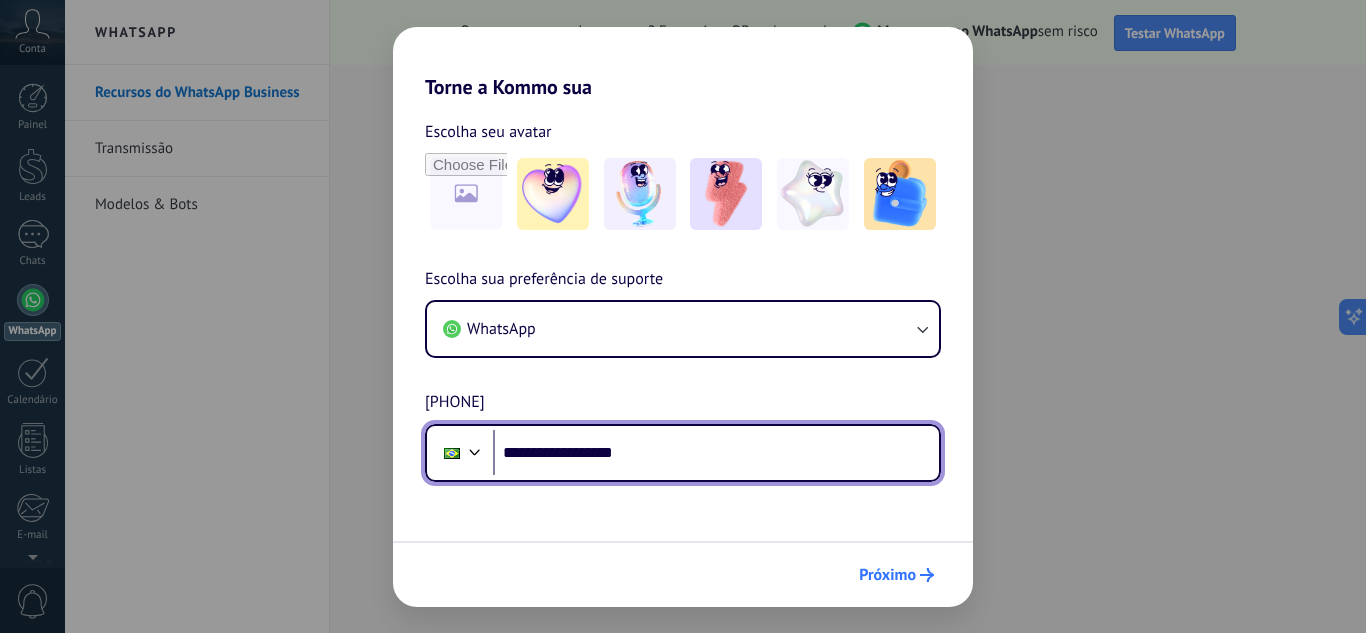 type on "**********" 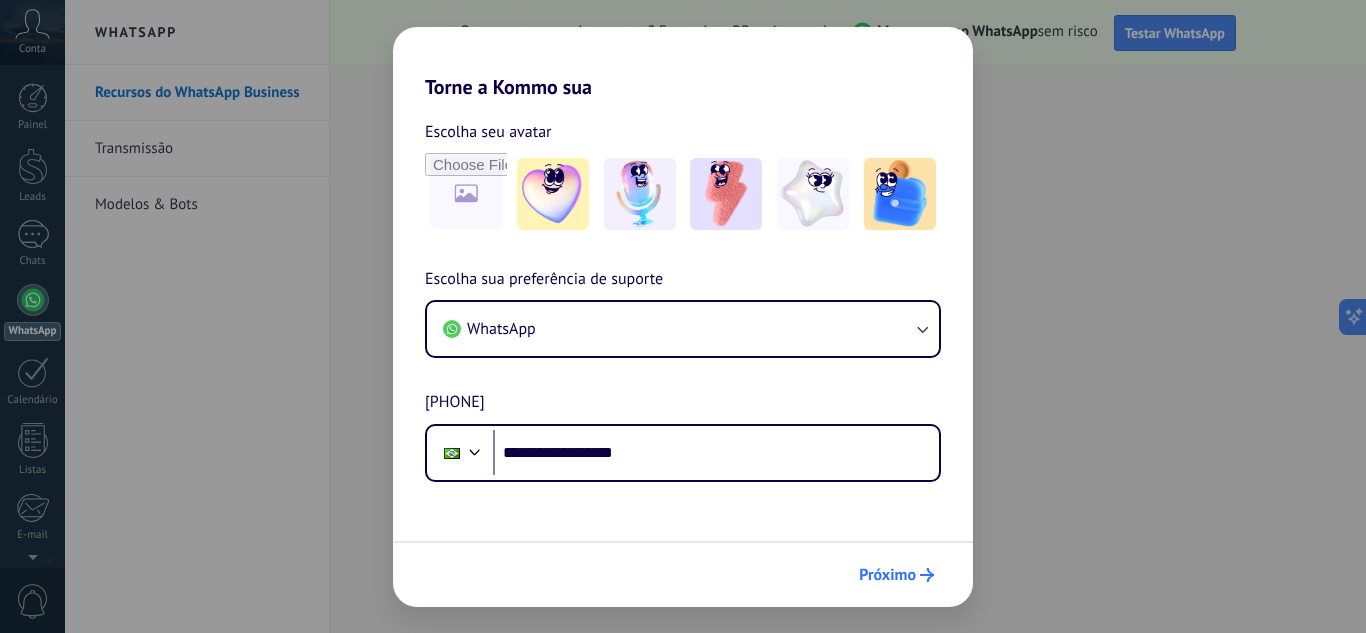 click on "Próximo" at bounding box center (887, 575) 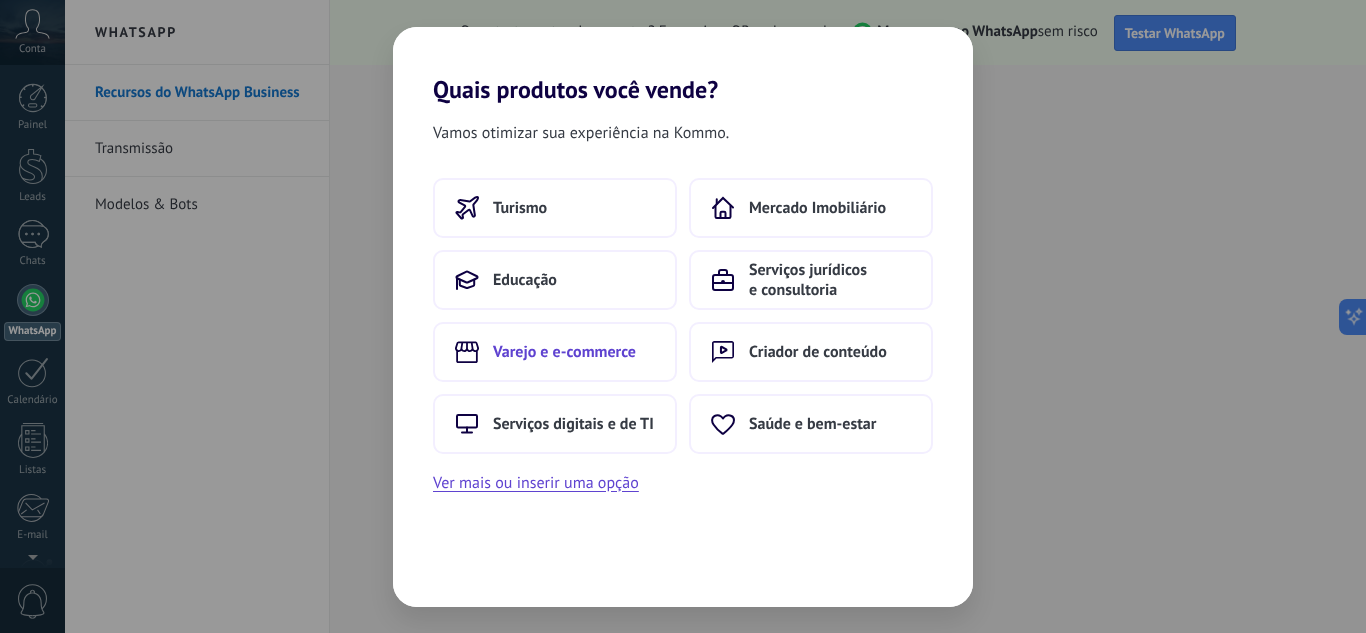 click on "Varejo e e-commerce" at bounding box center [555, 352] 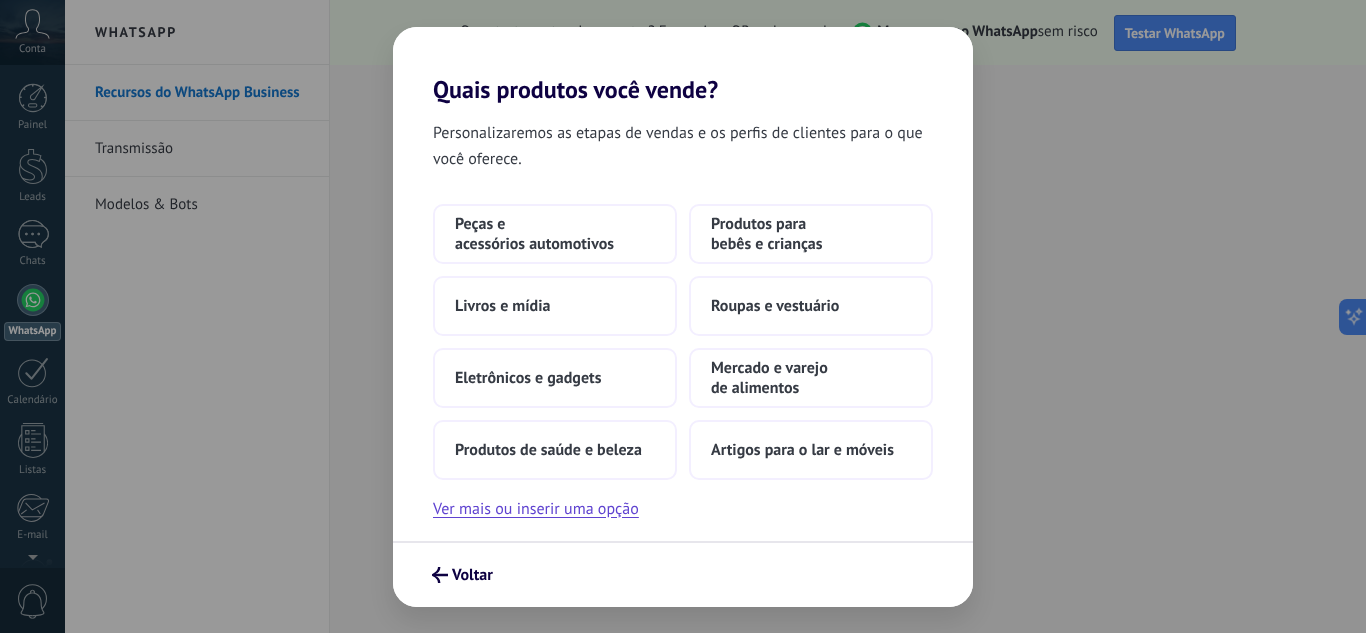 click on "Voltar" at bounding box center (683, 574) 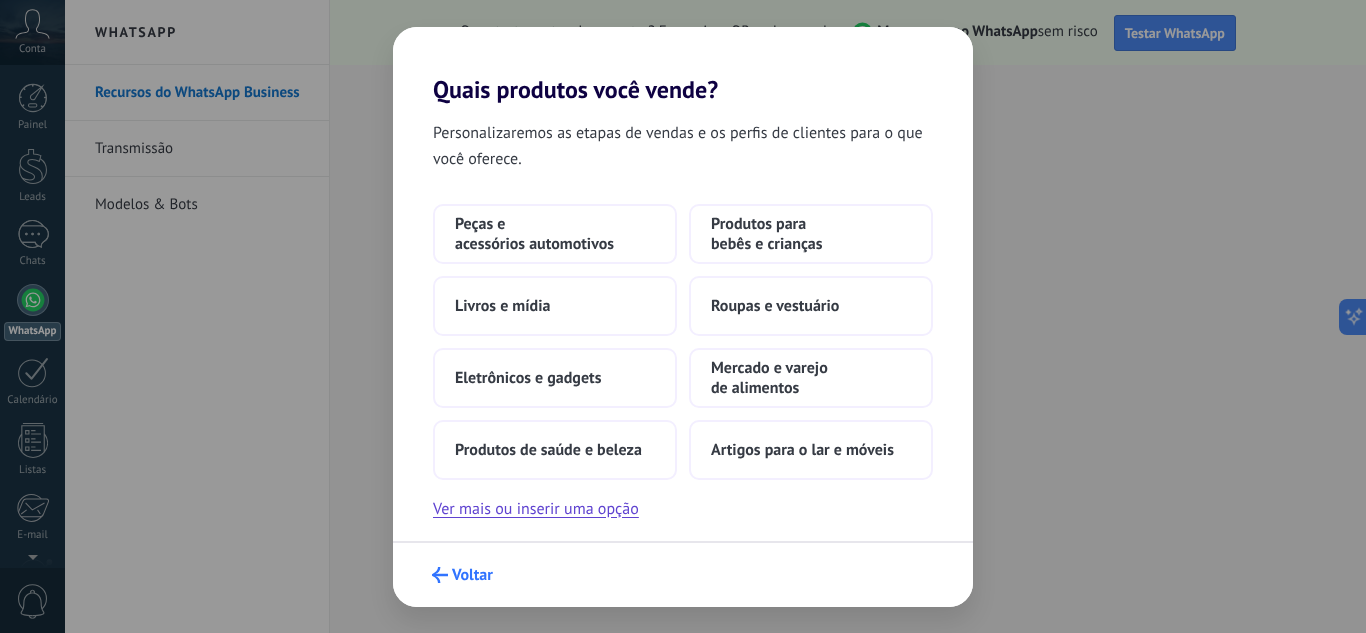 click on "Voltar" at bounding box center [472, 575] 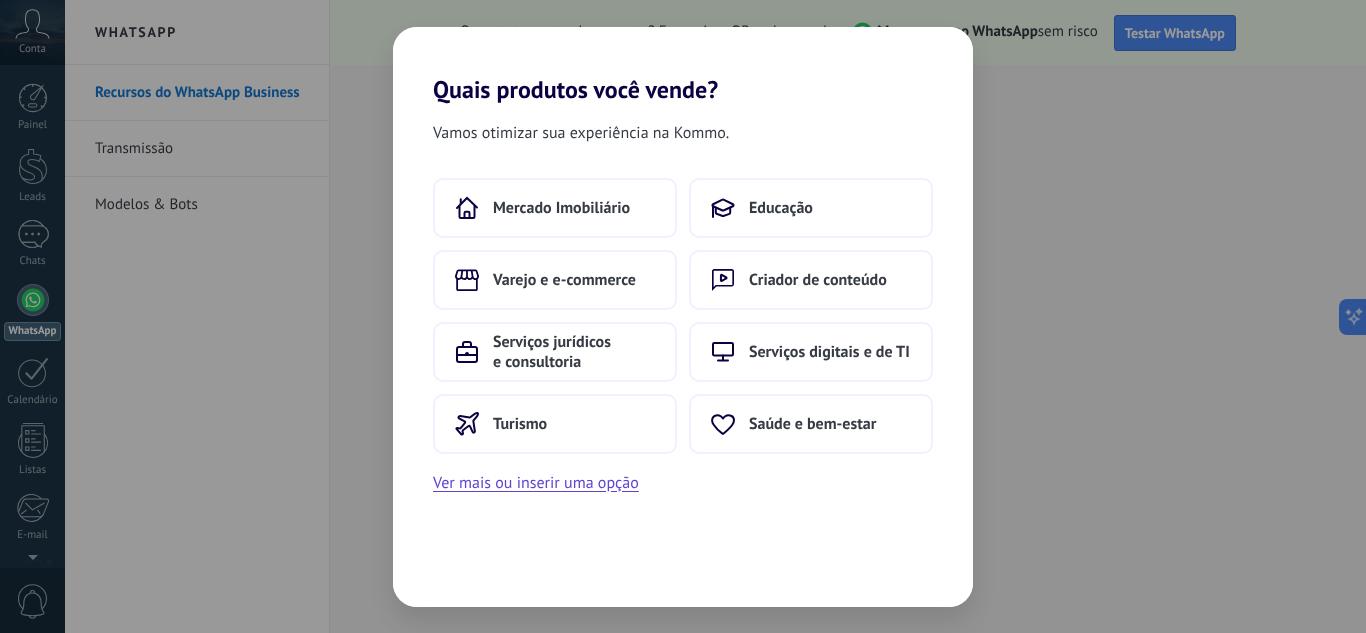click on "Quais produtos você vende? Vamos otimizar sua experiência na Kommo. Mercado Imobiliário Educação Varejo e e-commerce Criador de conteúdo Serviços jurídicos e consultoria Serviços digitais e de TI Turismo Saúde e bem-estar Ver mais ou inserir uma opção" at bounding box center [683, 316] 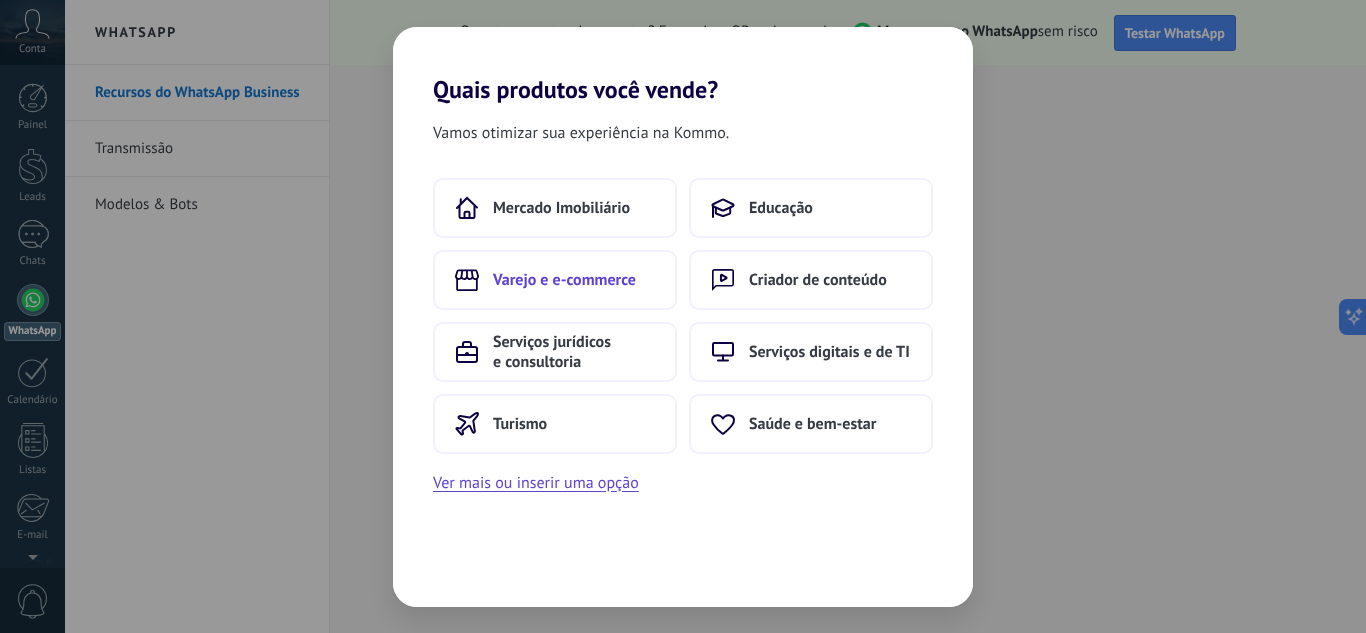 click on "Varejo e e-commerce" at bounding box center [555, 280] 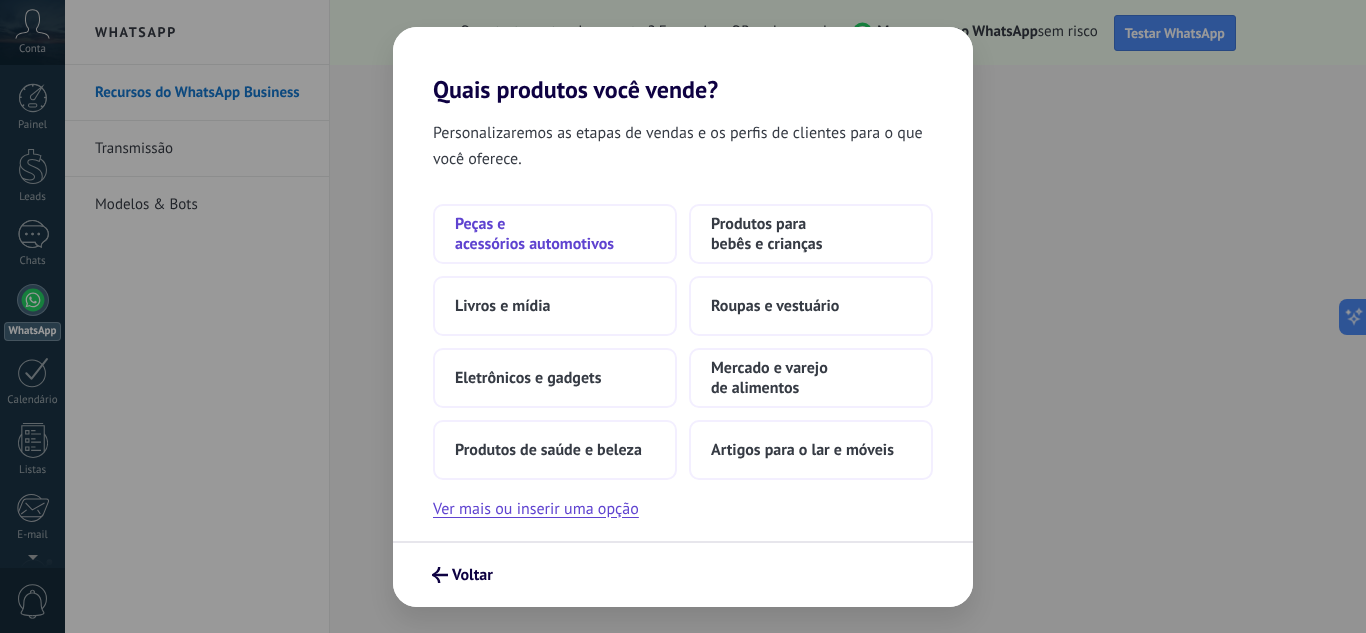 click on "Peças e acessórios automotivos" at bounding box center [555, 234] 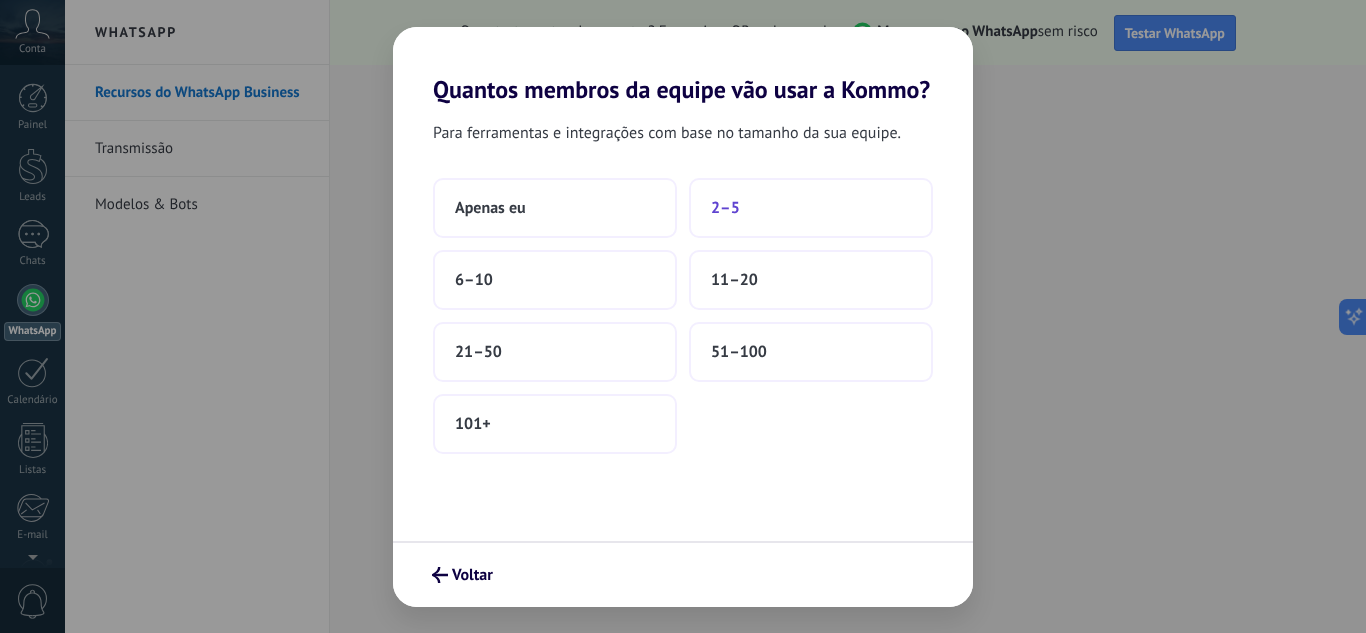 click on "2–5" at bounding box center (811, 208) 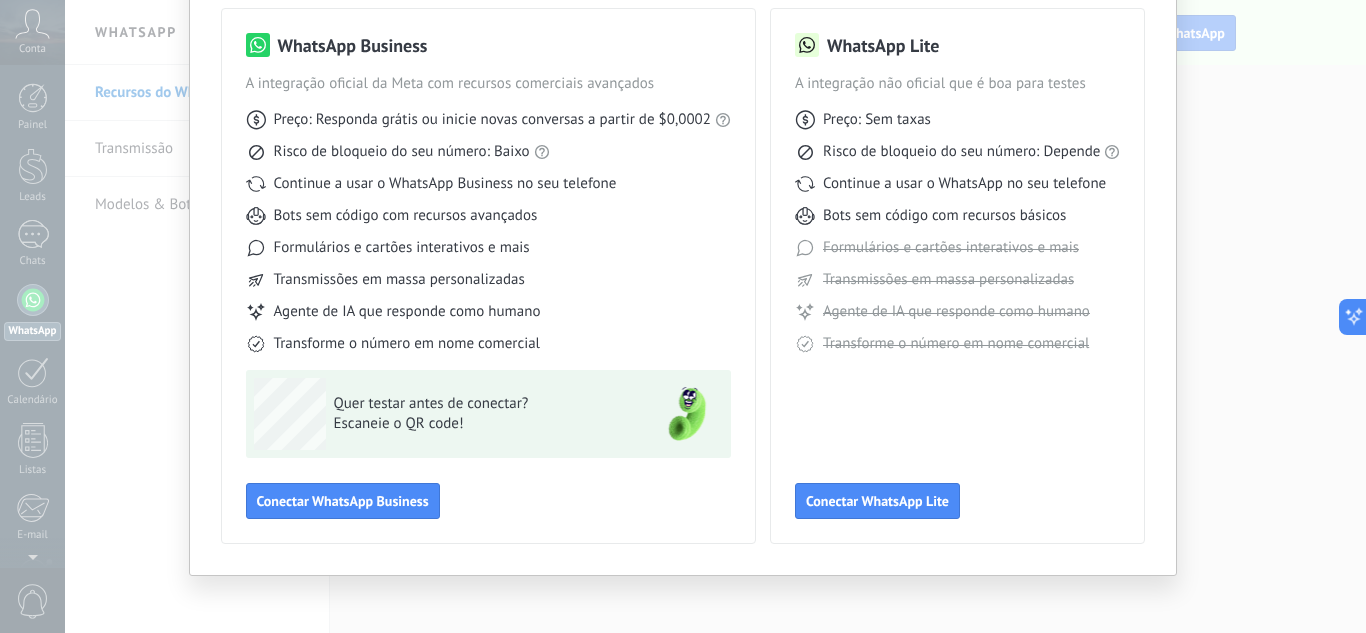 scroll, scrollTop: 152, scrollLeft: 0, axis: vertical 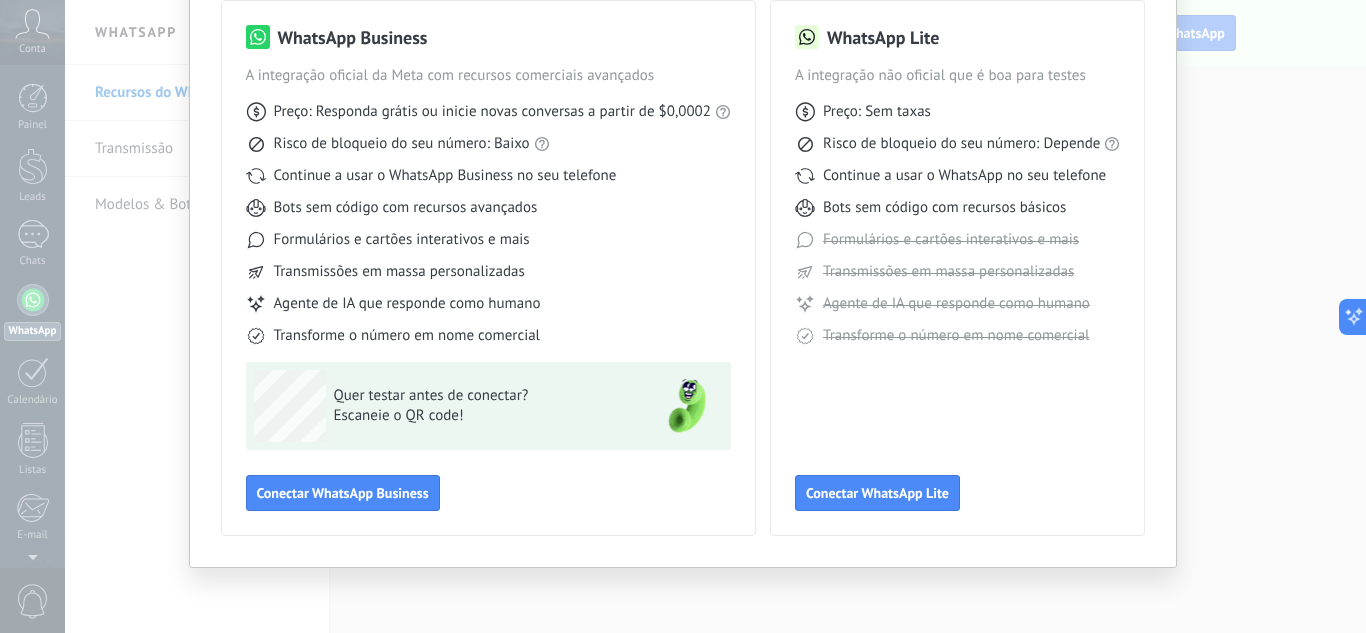 drag, startPoint x: 292, startPoint y: 485, endPoint x: 663, endPoint y: 401, distance: 380.3906 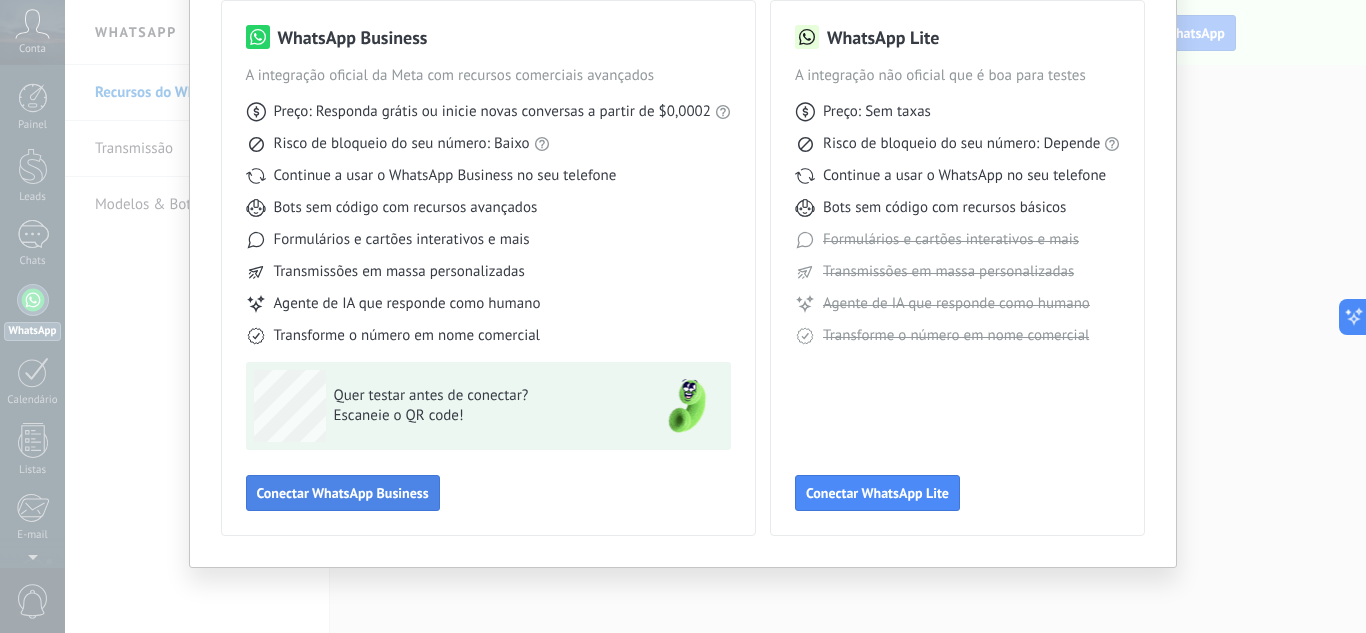 click on "Conectar WhatsApp Business" at bounding box center (343, 493) 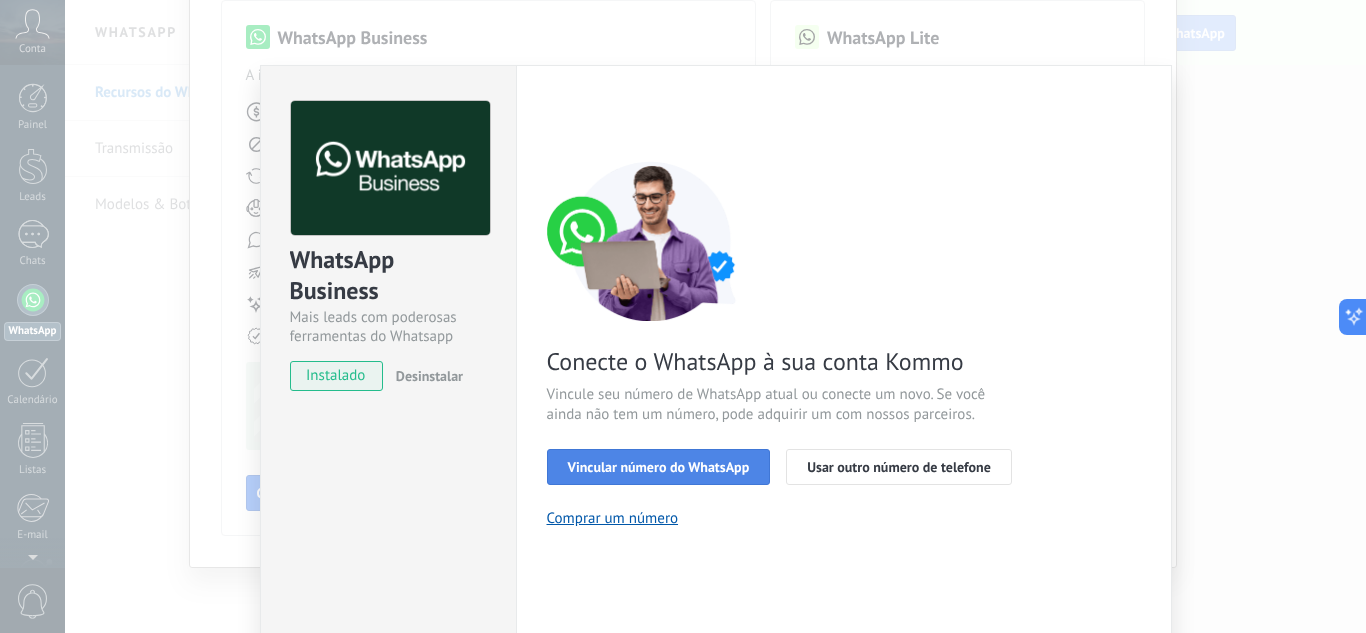 click on "Vincular número do WhatsApp" at bounding box center (659, 467) 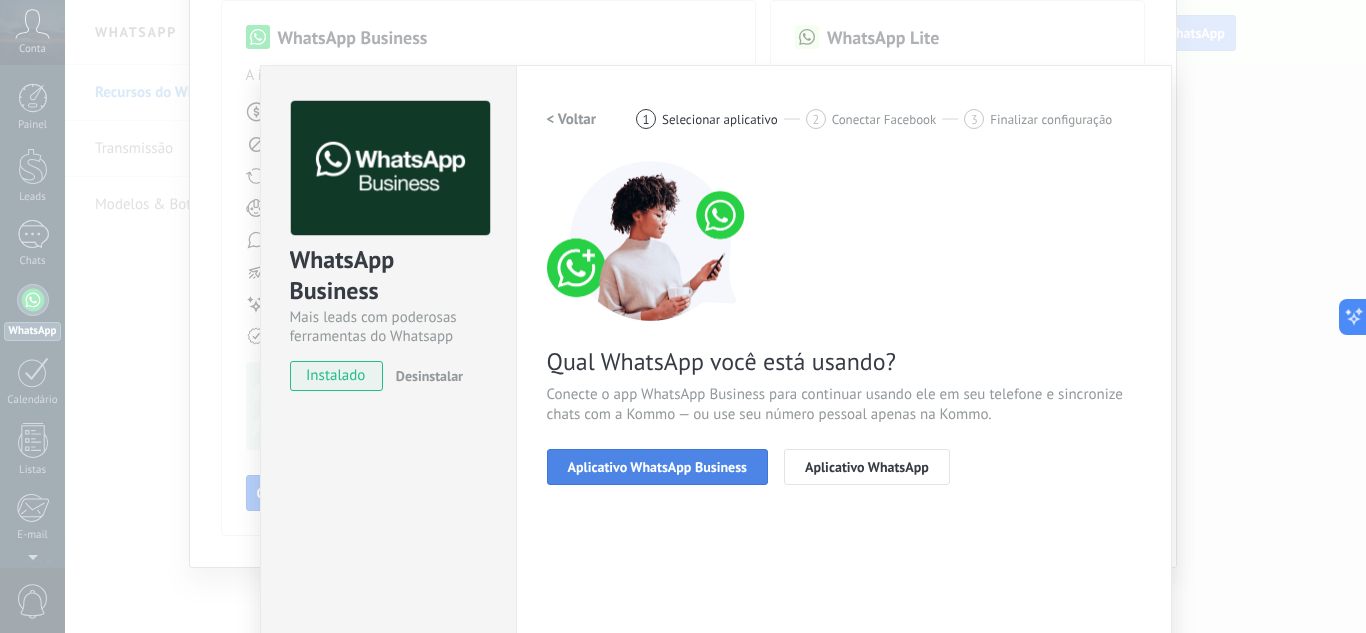 click on "Aplicativo WhatsApp Business" at bounding box center (657, 467) 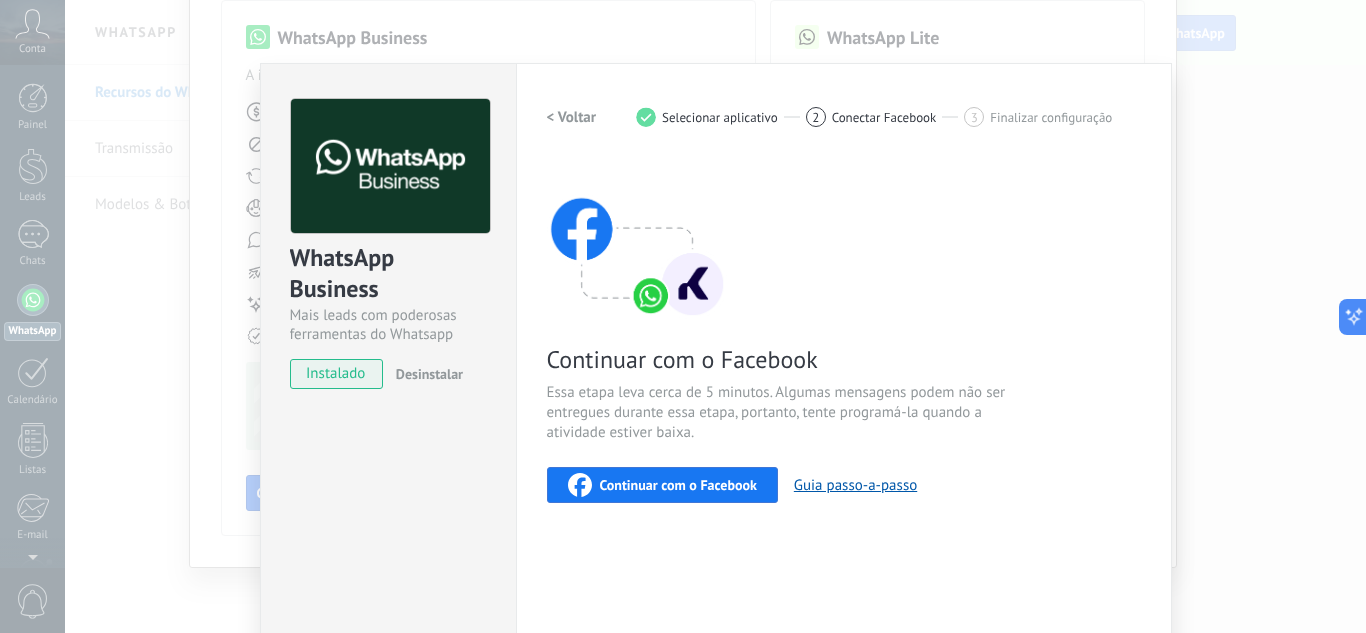 scroll, scrollTop: 0, scrollLeft: 0, axis: both 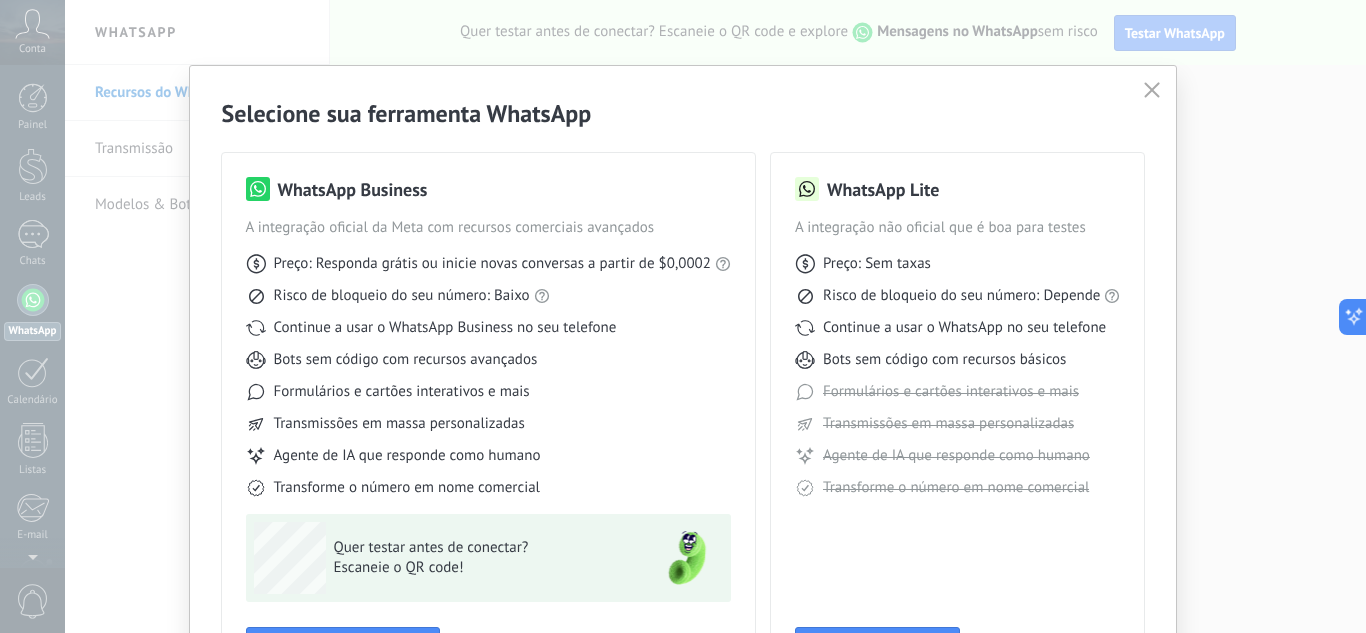 click at bounding box center (1152, 91) 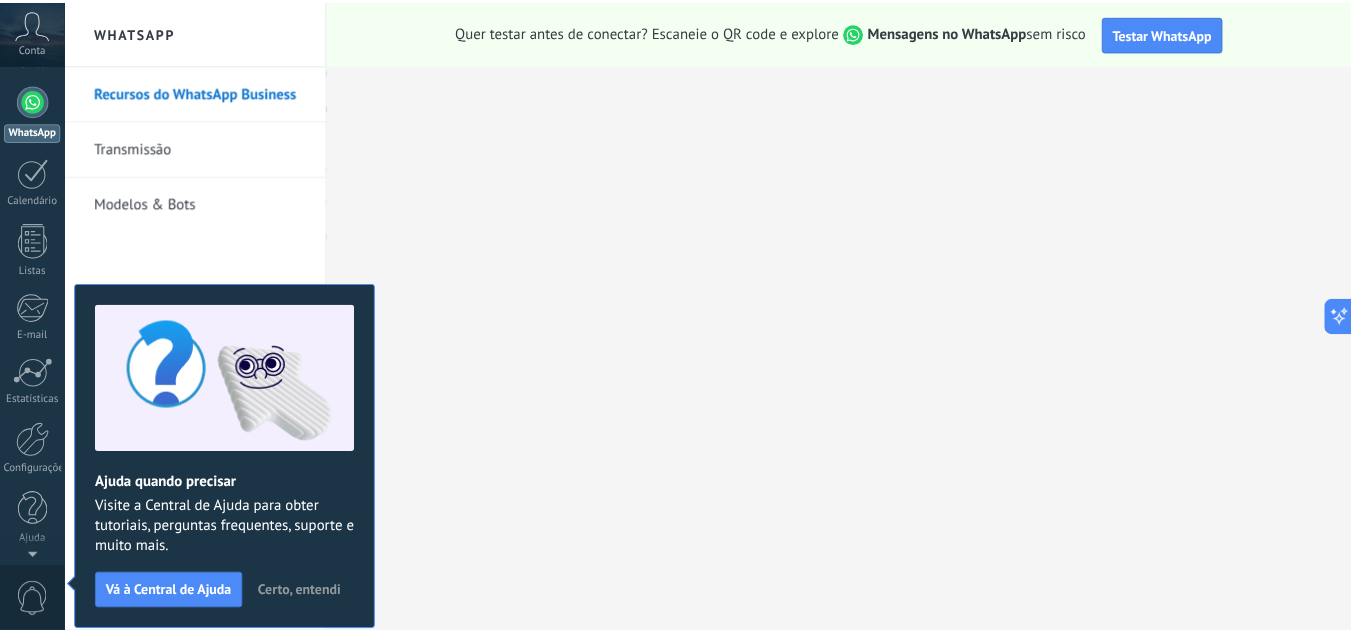 scroll, scrollTop: 0, scrollLeft: 0, axis: both 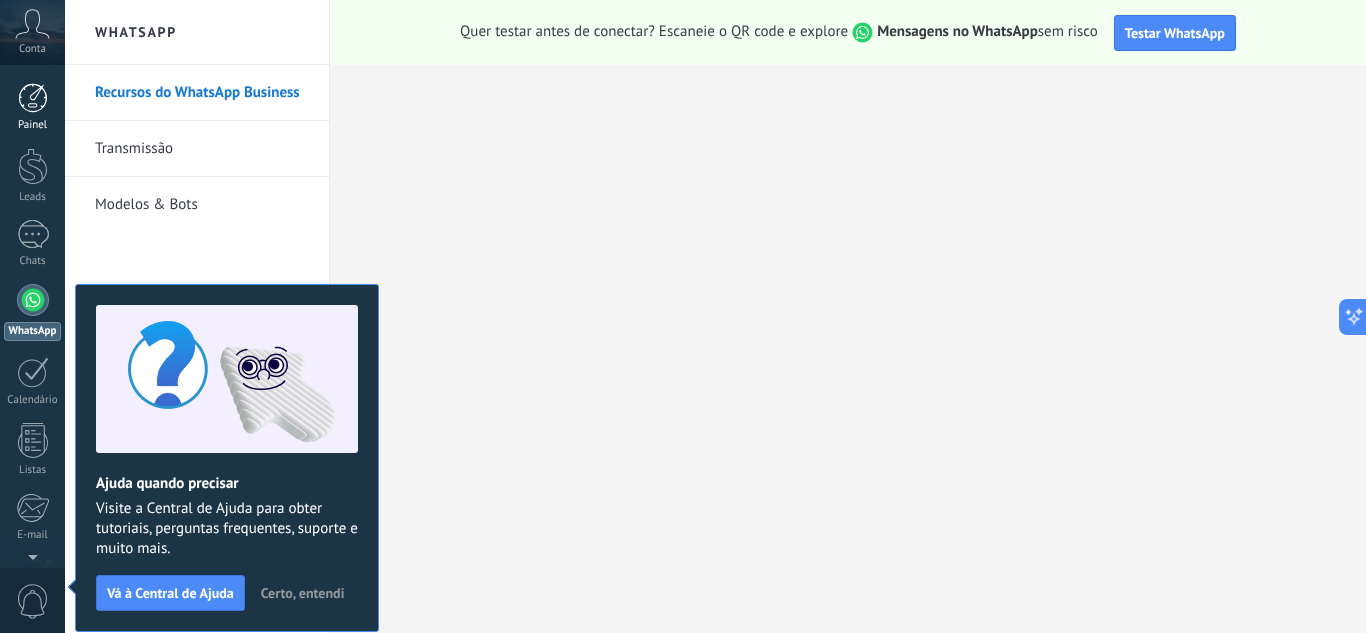 click at bounding box center [33, 98] 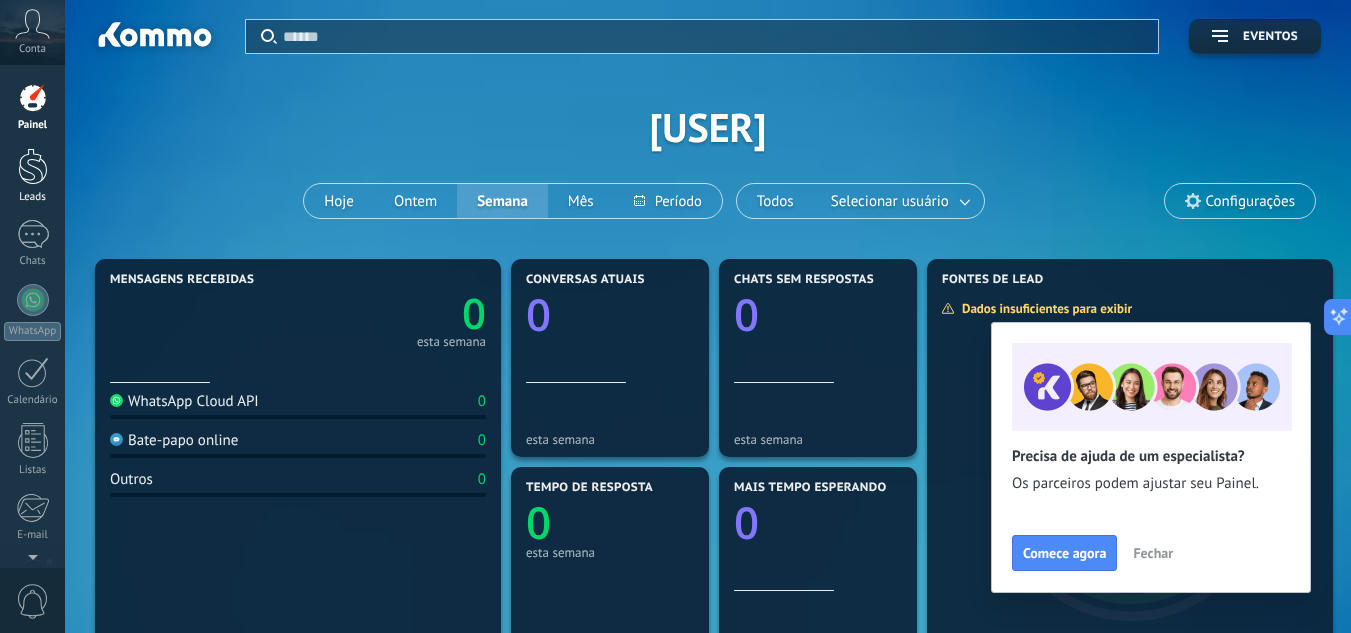 click at bounding box center [33, 166] 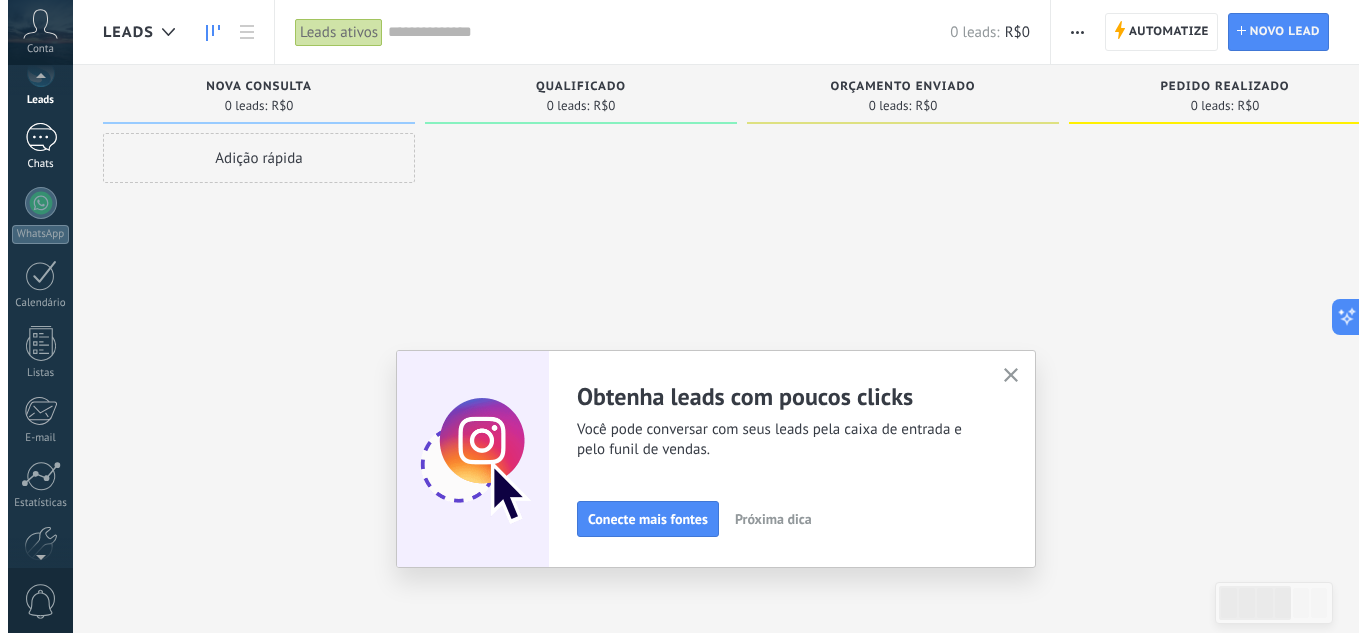 scroll, scrollTop: 0, scrollLeft: 0, axis: both 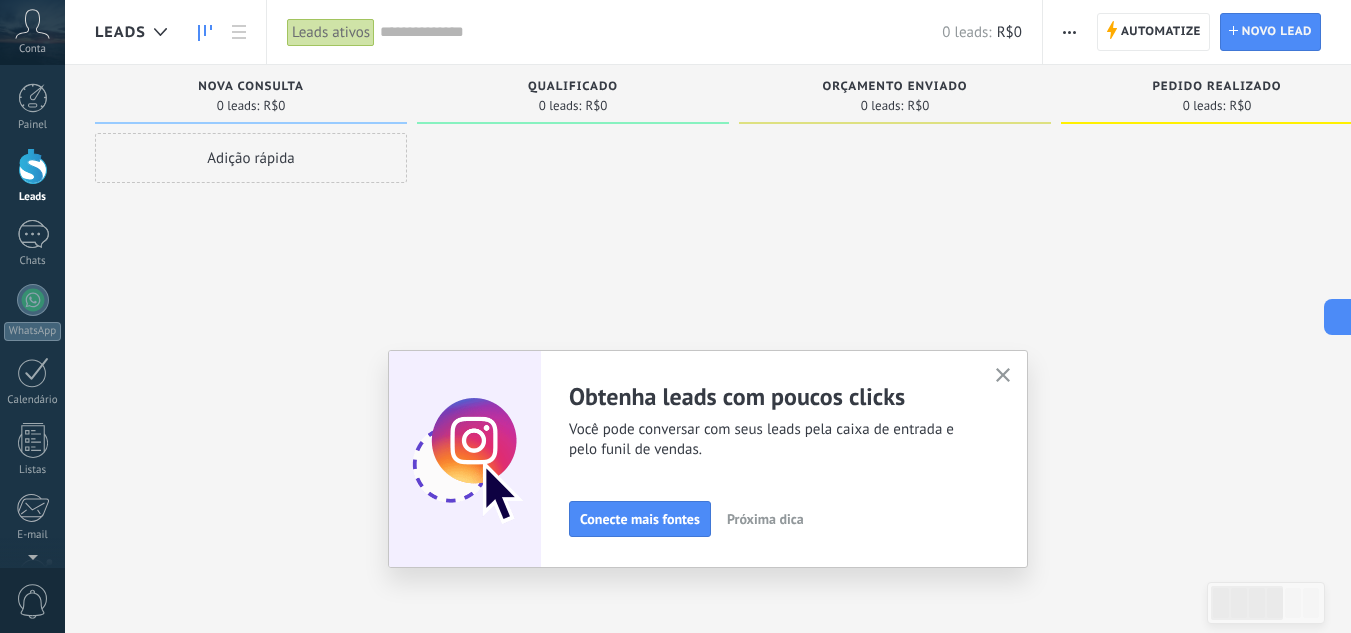 click at bounding box center [1003, 375] 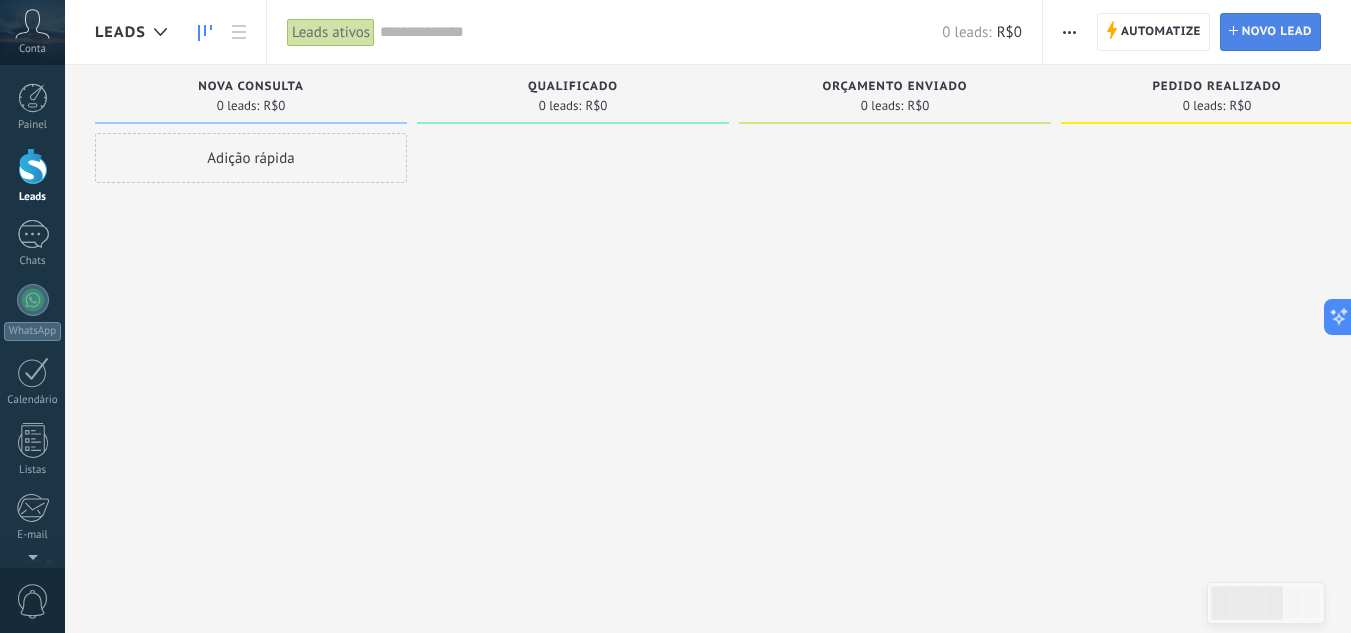 click on "Novo lead" at bounding box center [1277, 32] 